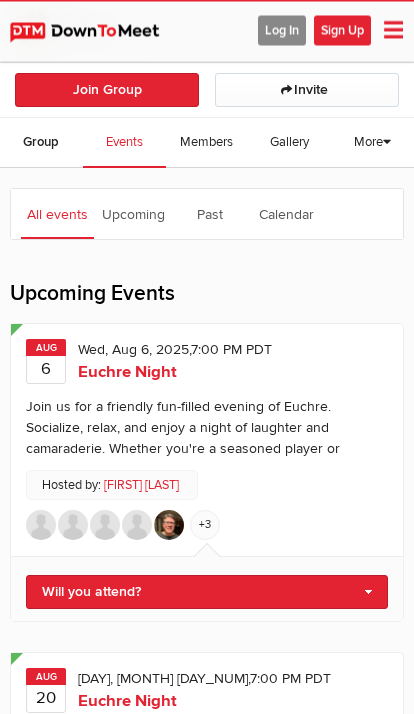 scroll, scrollTop: 259, scrollLeft: 0, axis: vertical 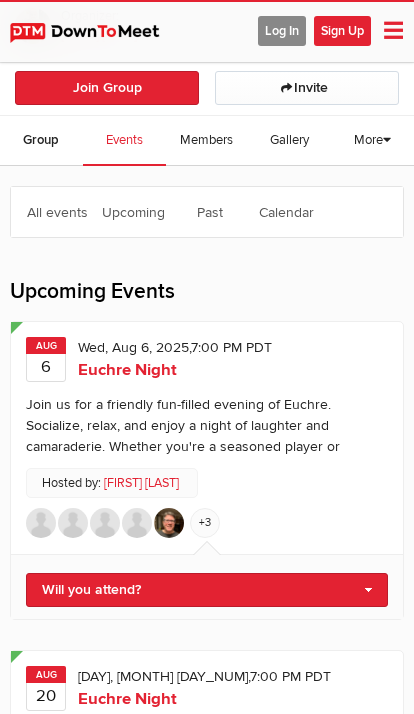 click on "Will you attend?" 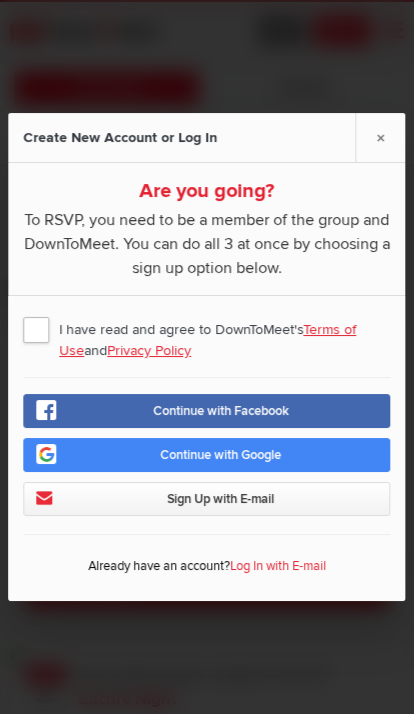 click on "I have read and agree to DownToMeet's  Terms of Use  and  Privacy Policy" 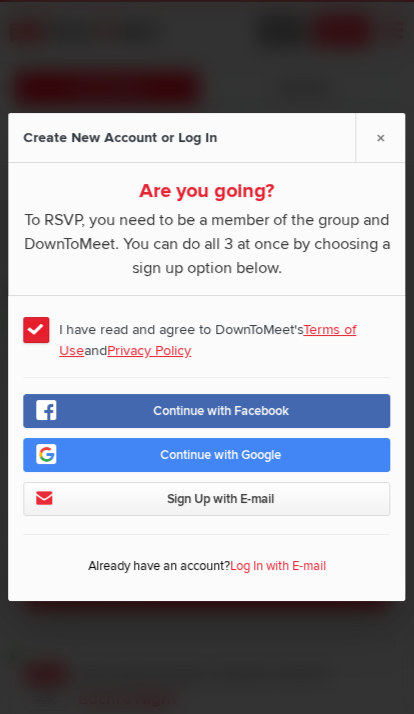 click on "Sign Up with E-mail" 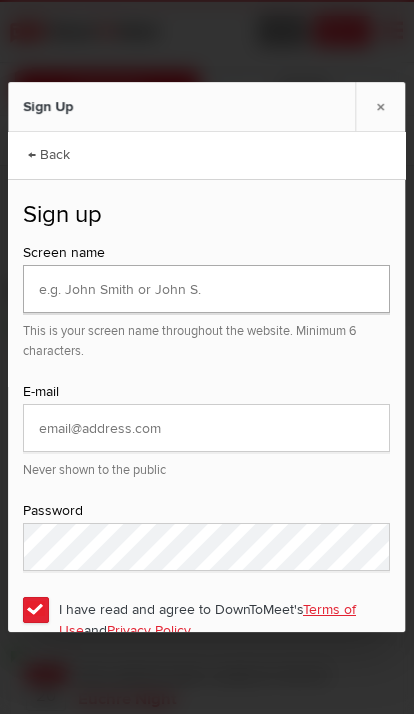 click 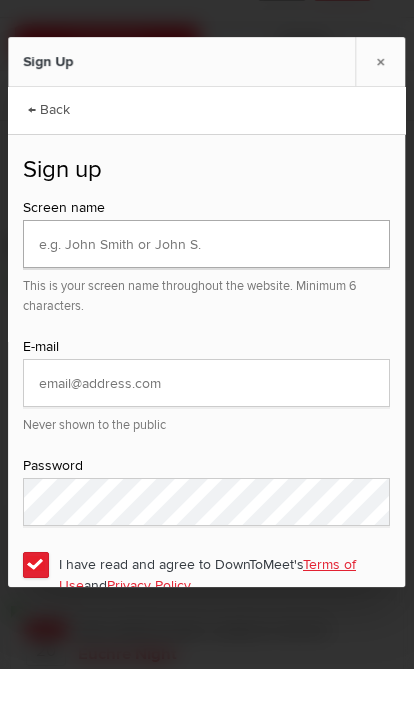 type on "[EMAIL]" 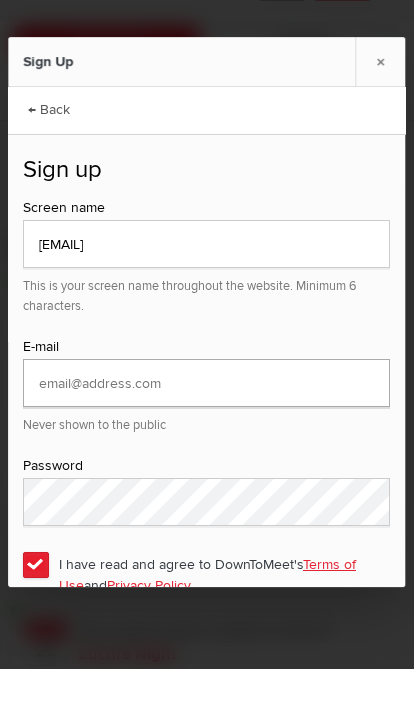 type on "[EMAIL]" 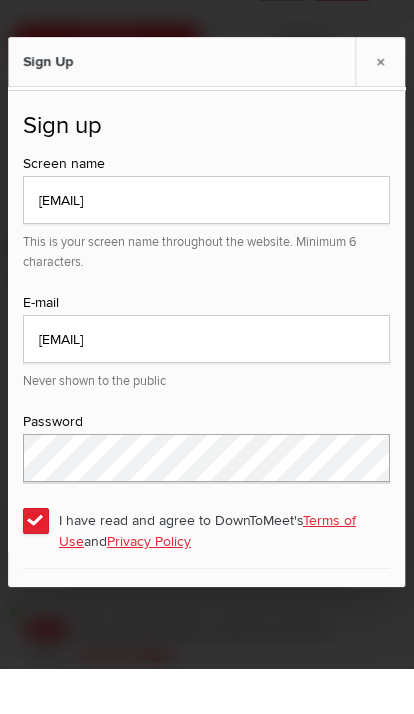 scroll, scrollTop: 43, scrollLeft: 0, axis: vertical 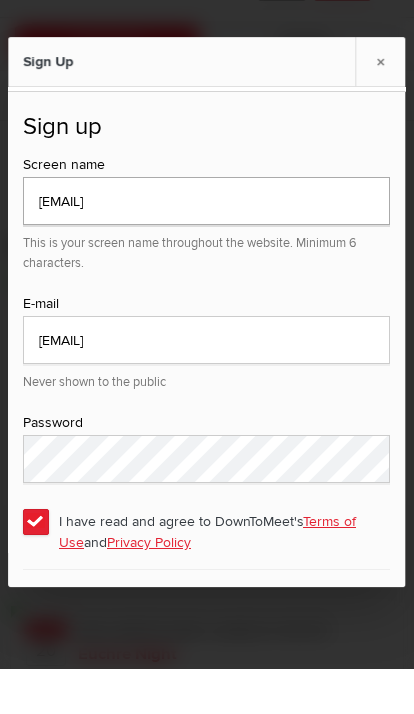 click on "[EMAIL]" 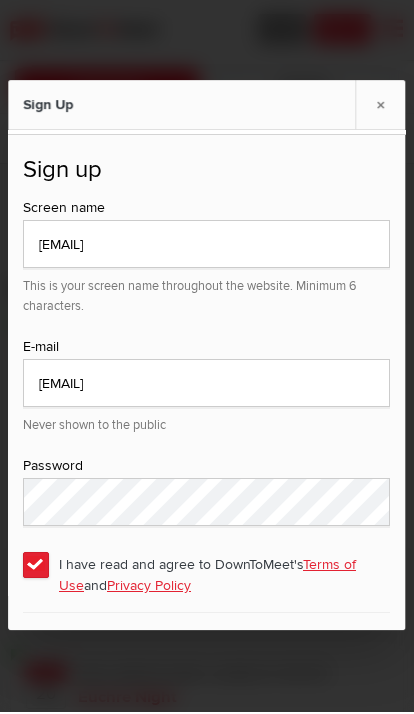 click on "×" 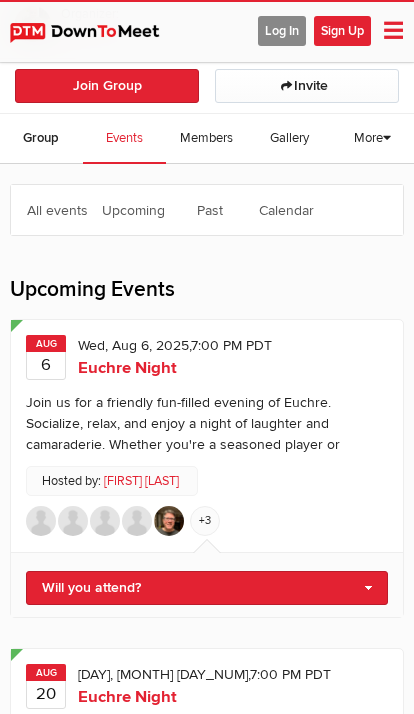 click on "Log In" 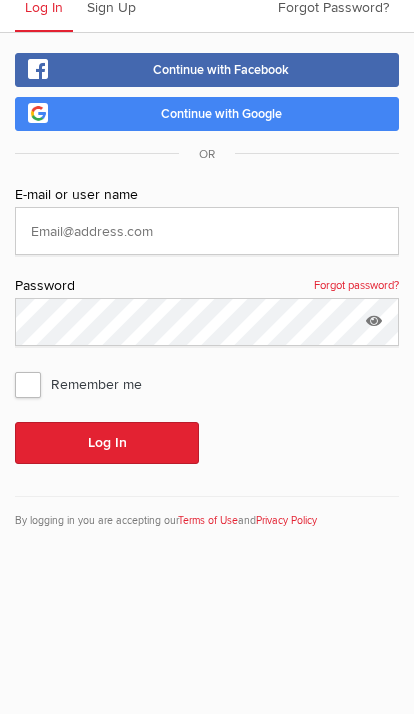scroll, scrollTop: 117, scrollLeft: 0, axis: vertical 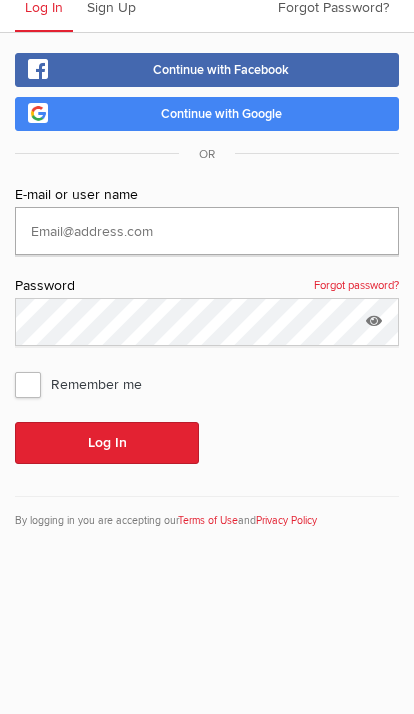click at bounding box center (207, 231) 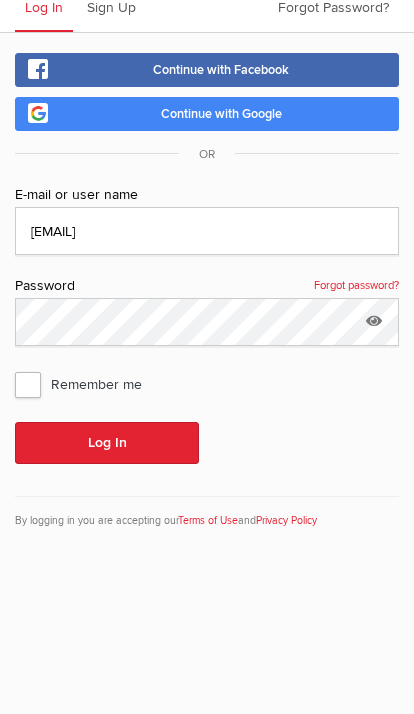 click on "Log In" 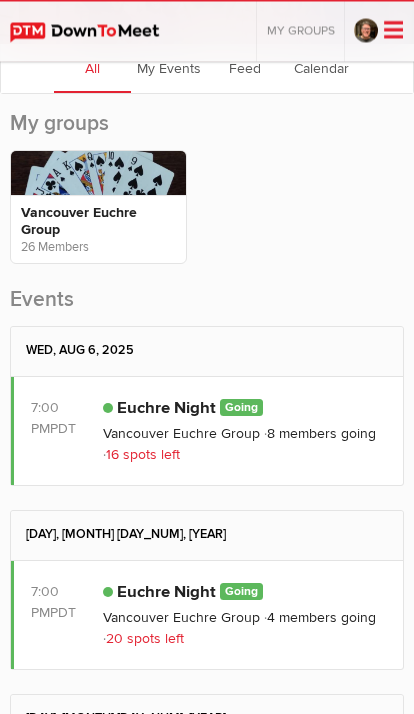 scroll, scrollTop: 142, scrollLeft: 0, axis: vertical 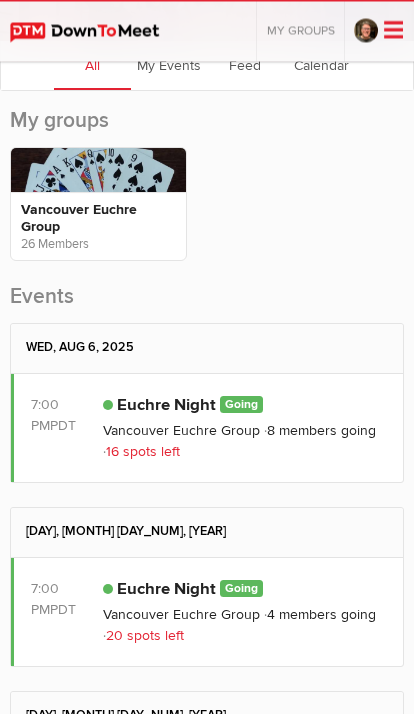click on "Vancouver Euchre Group" 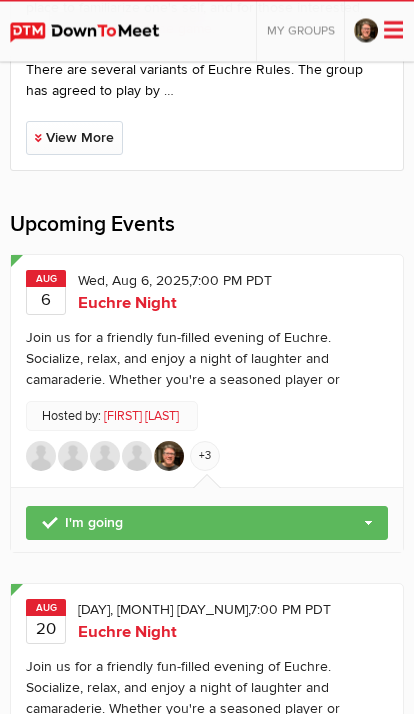 scroll, scrollTop: 675, scrollLeft: 0, axis: vertical 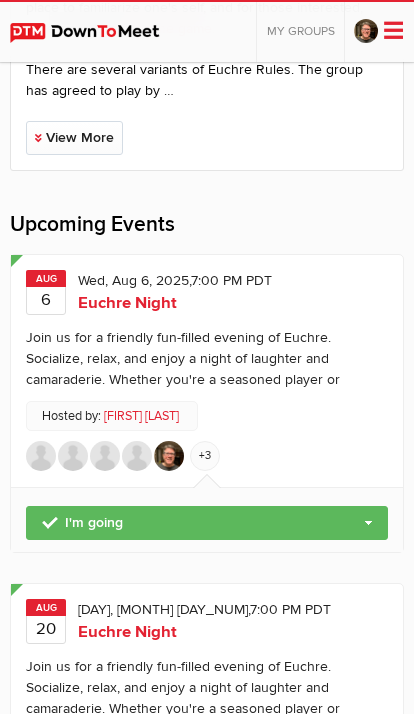 click 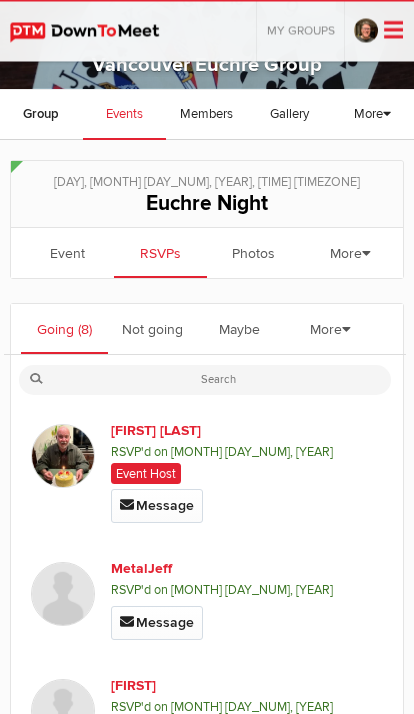 scroll, scrollTop: 70, scrollLeft: 0, axis: vertical 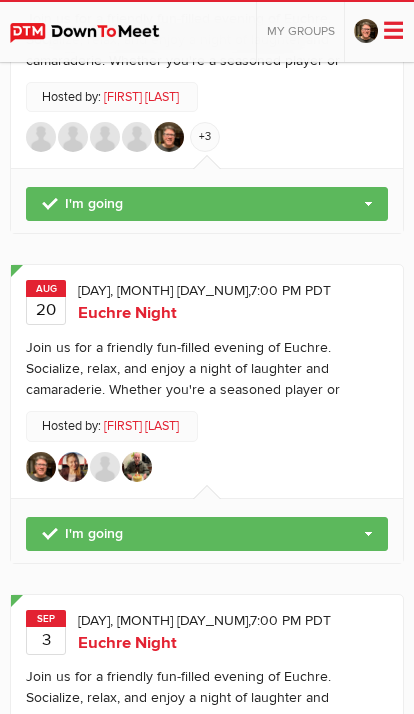 click 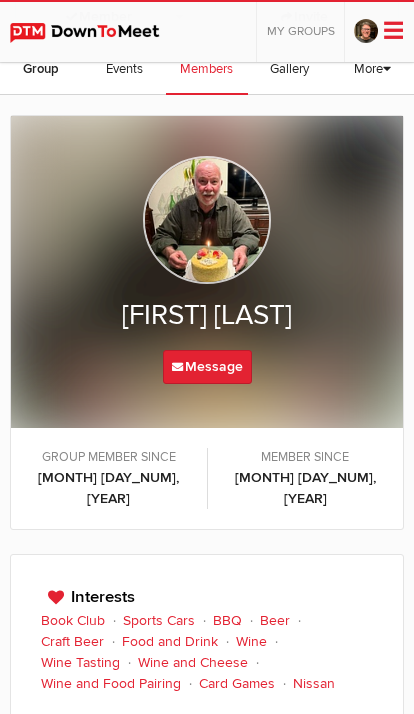 scroll, scrollTop: 327, scrollLeft: 0, axis: vertical 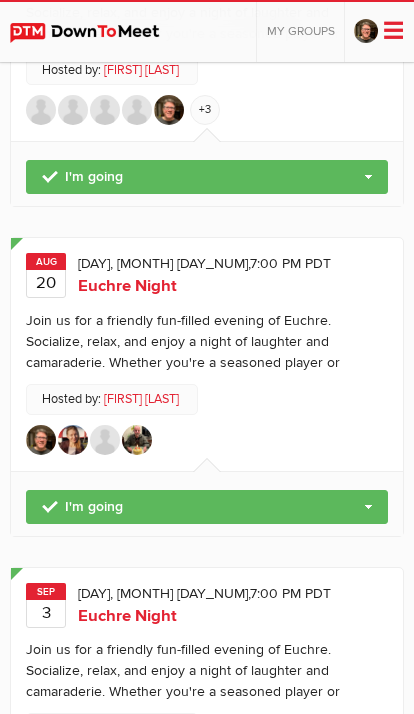 click 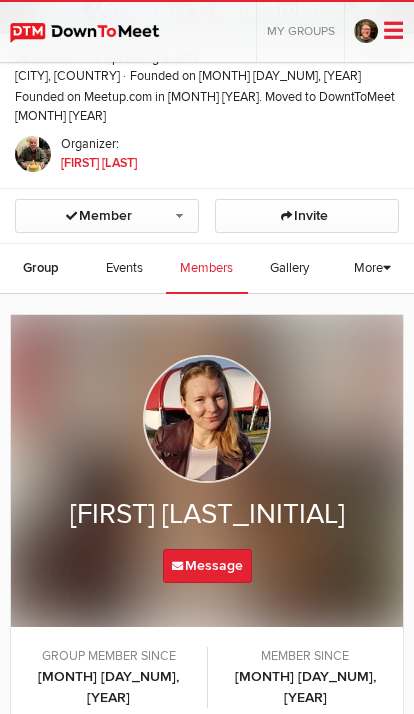 scroll, scrollTop: 117, scrollLeft: 0, axis: vertical 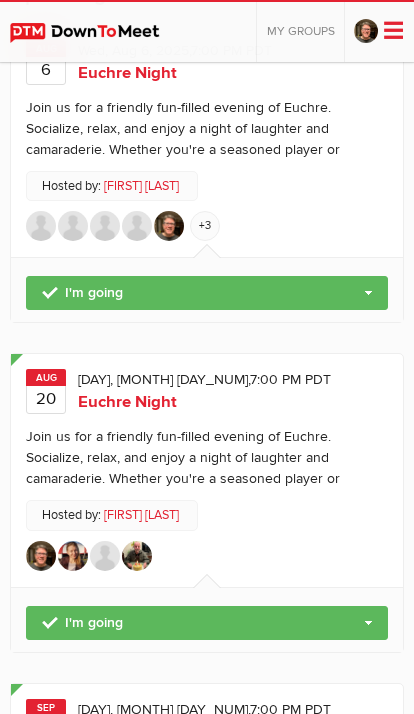 click on "Euchre Night" 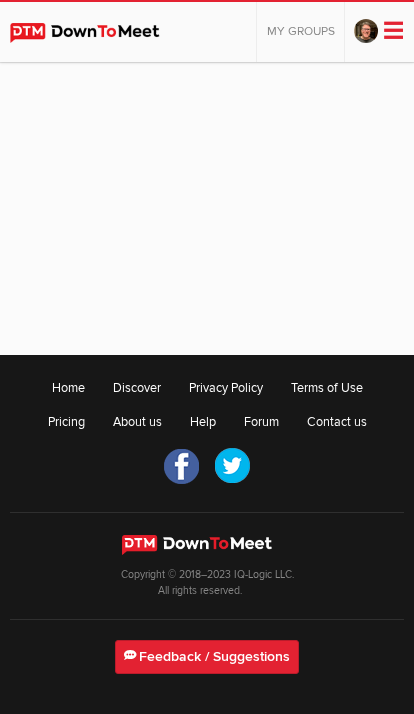 scroll, scrollTop: 33, scrollLeft: 0, axis: vertical 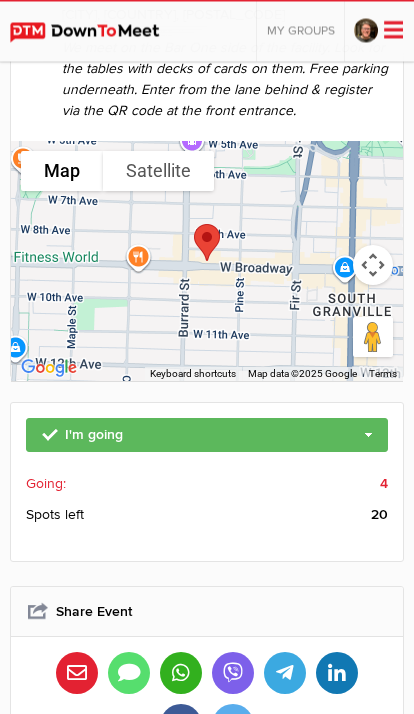 click on "Going:" 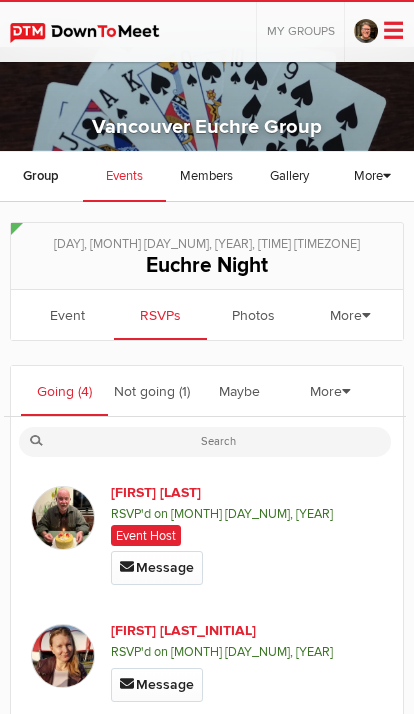 scroll, scrollTop: 0, scrollLeft: 0, axis: both 